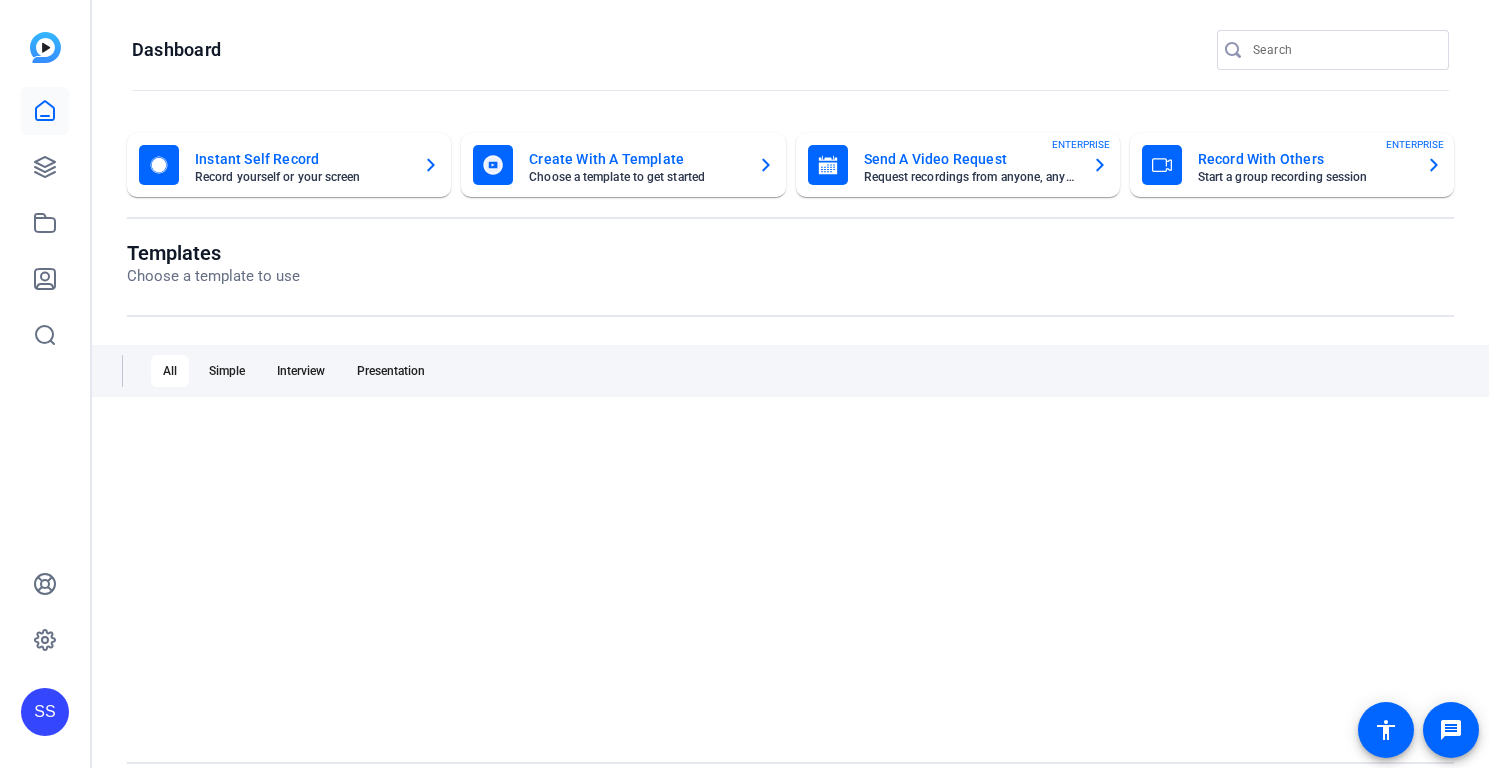 scroll, scrollTop: 0, scrollLeft: 0, axis: both 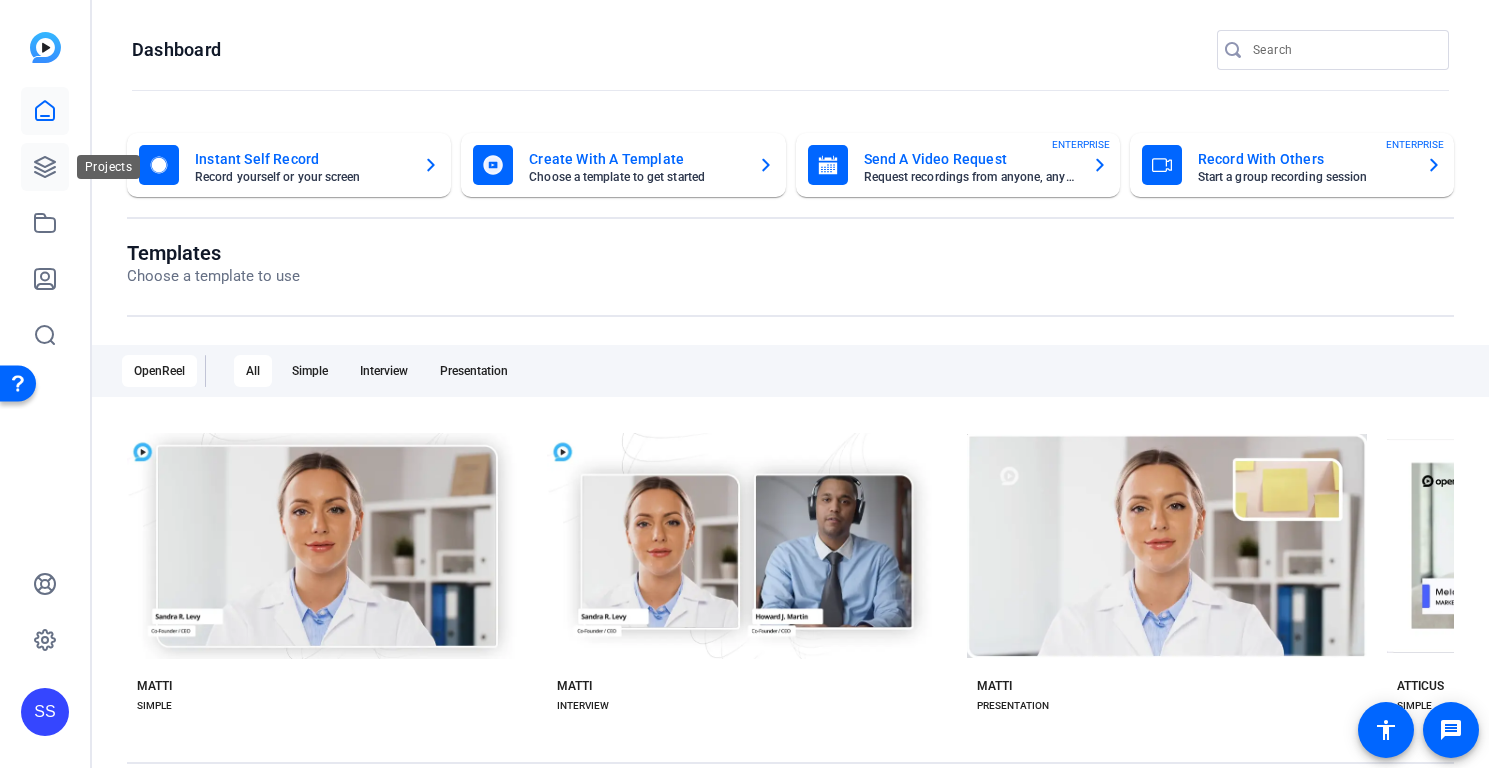 click 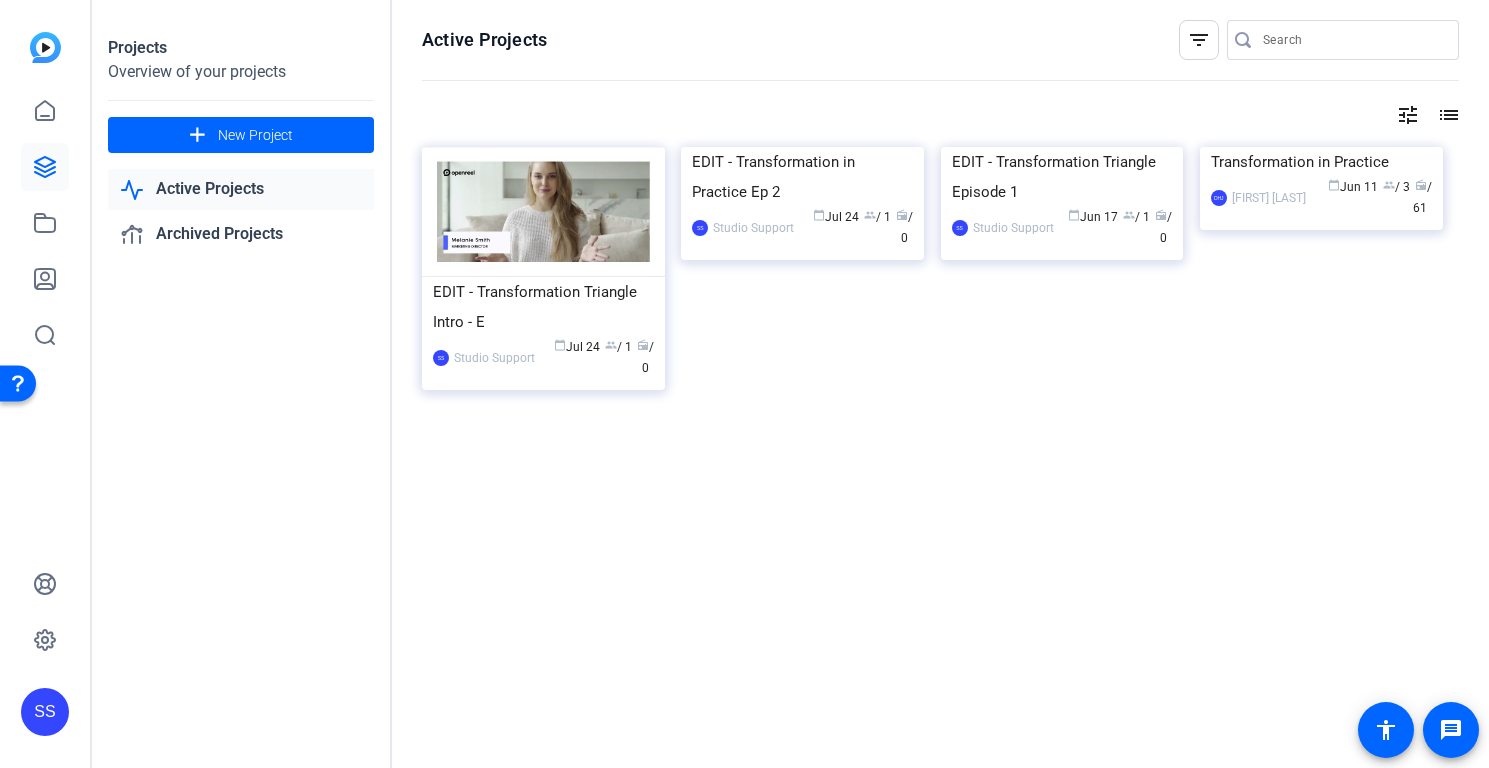 click on "SS" 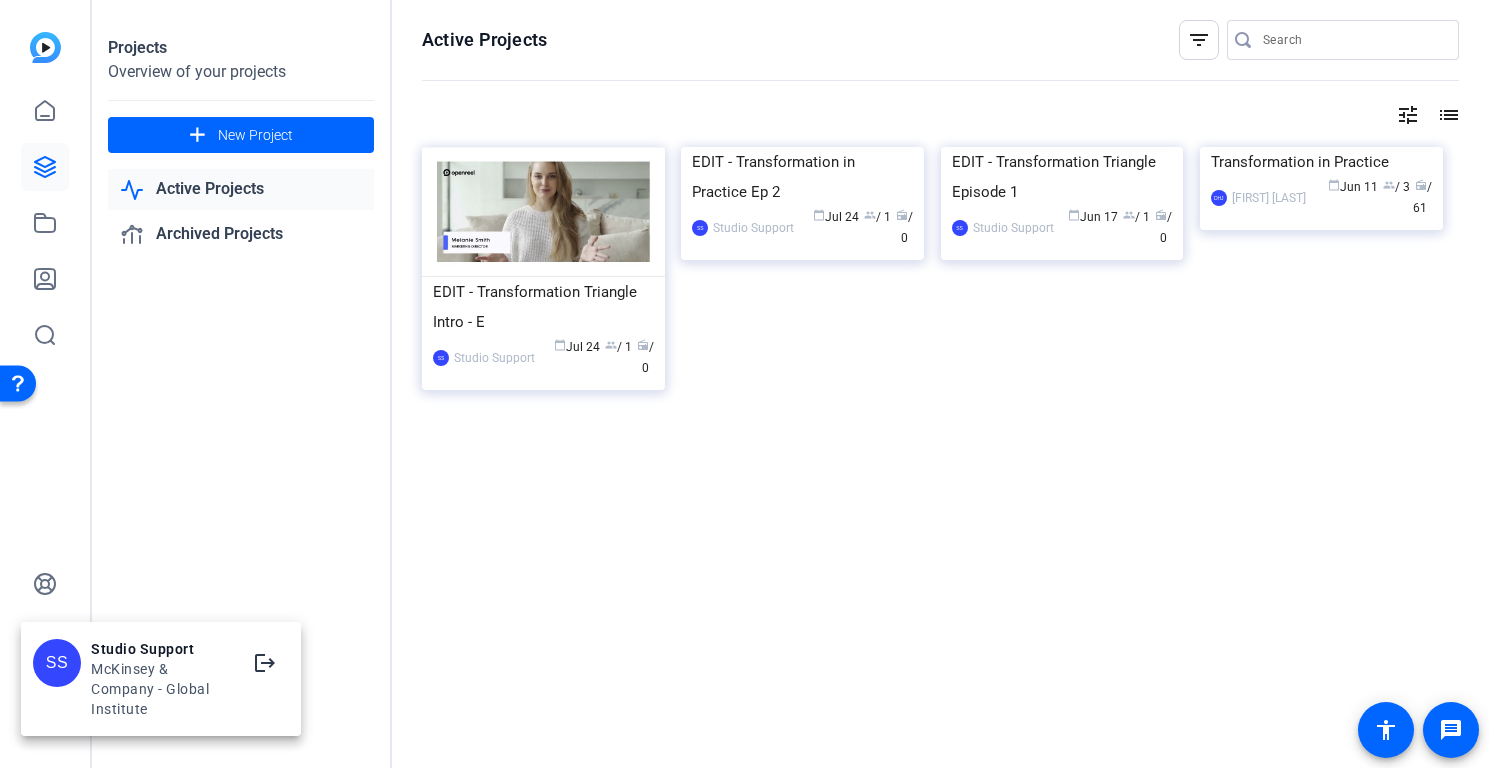 click at bounding box center (744, 384) 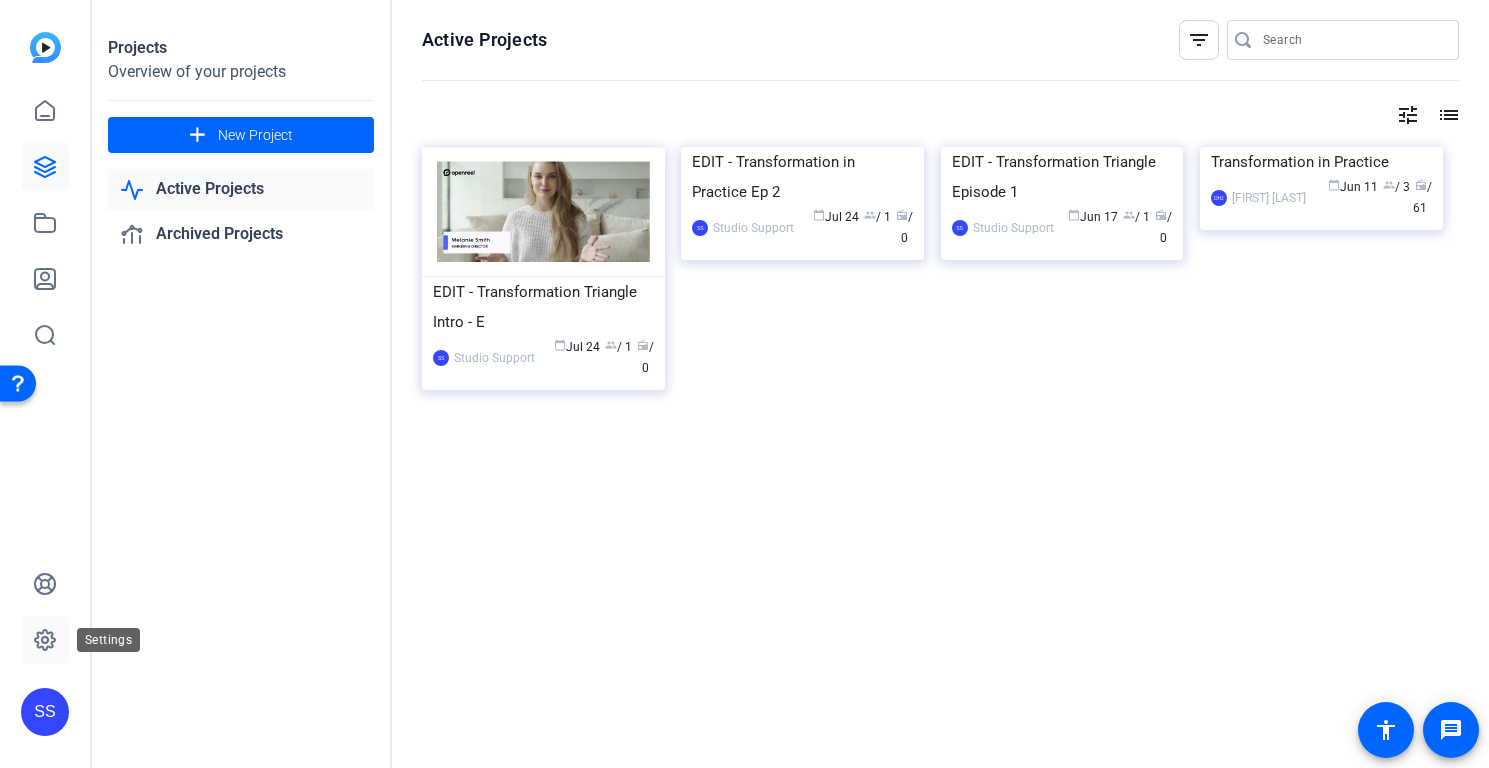 click 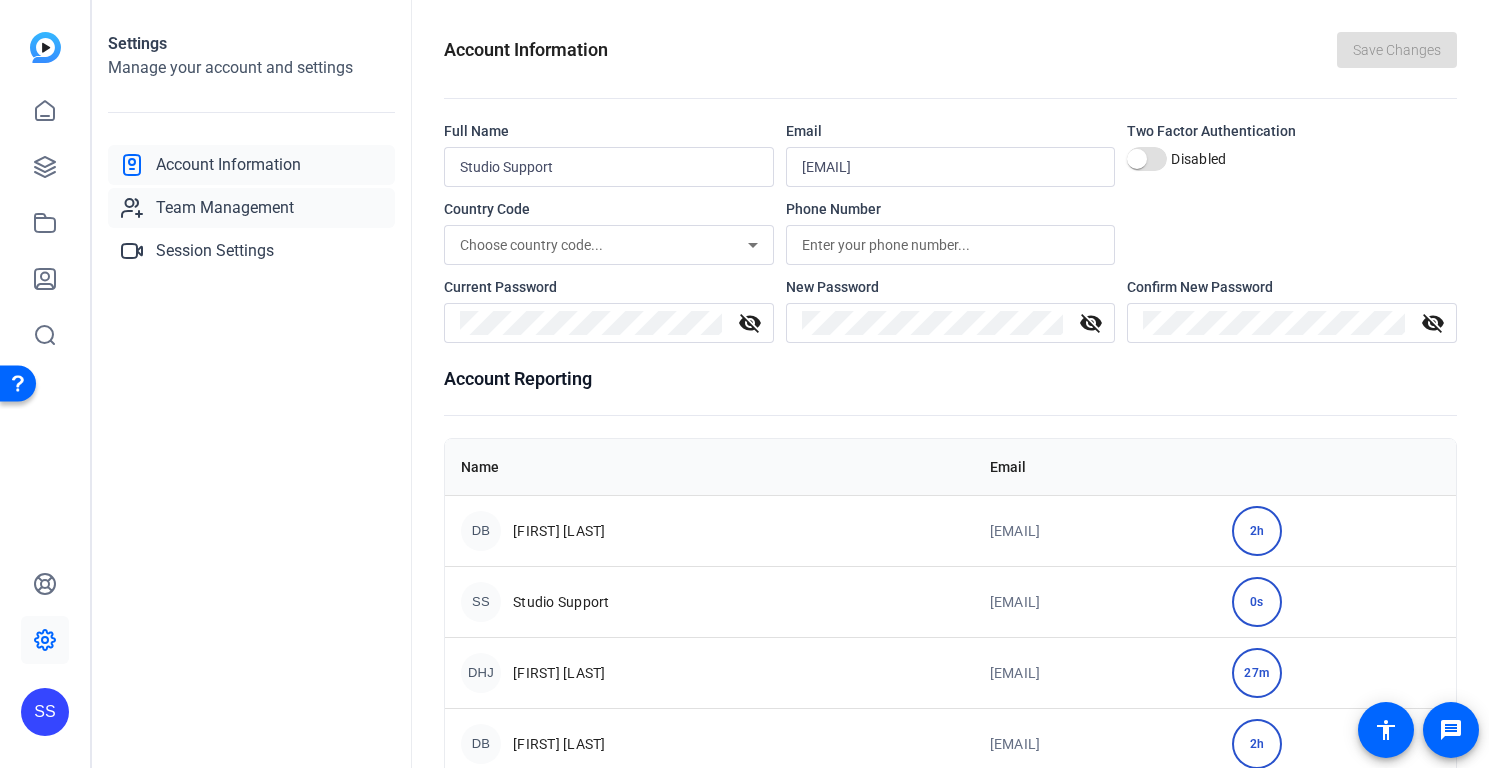 click on "Team Management" 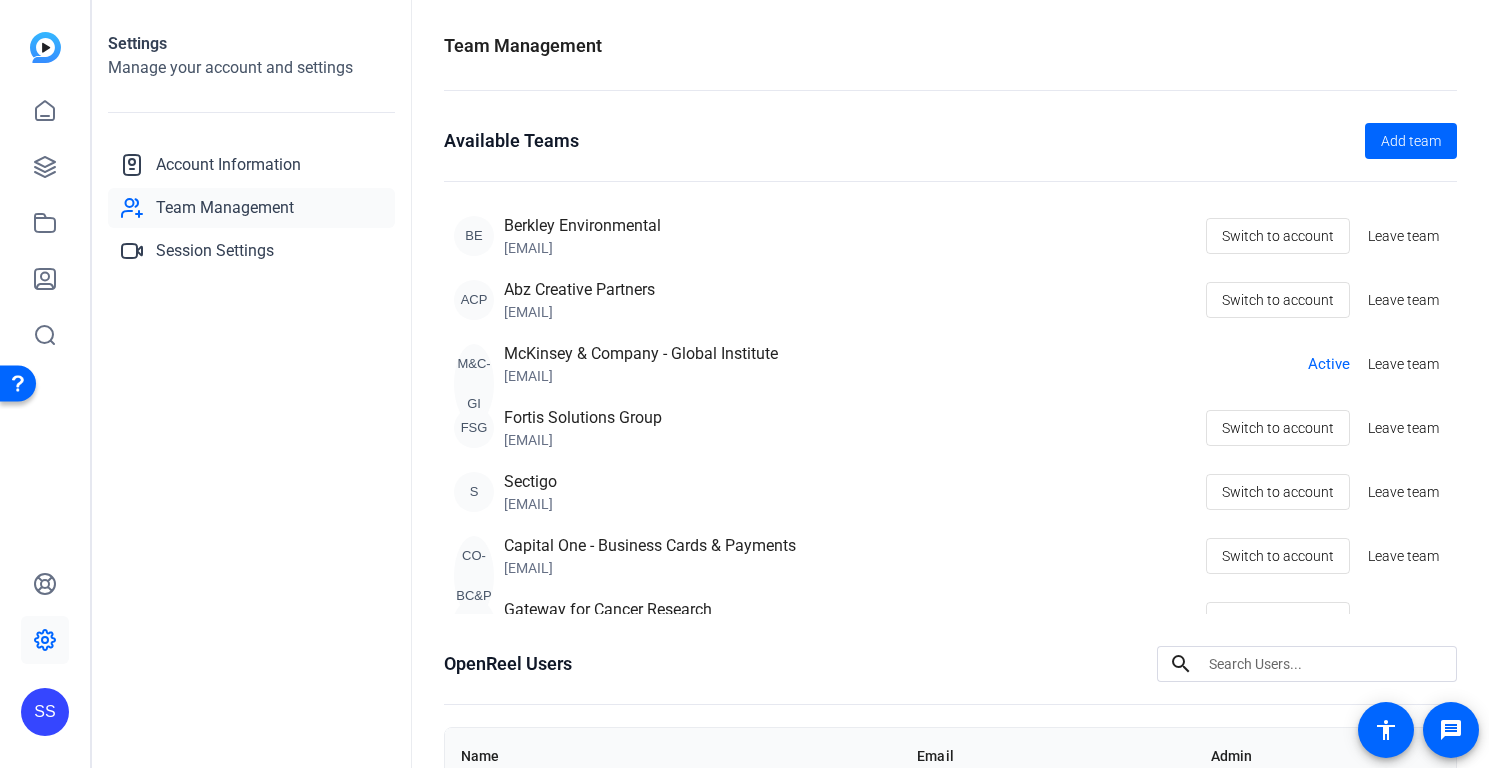 click on "SS" 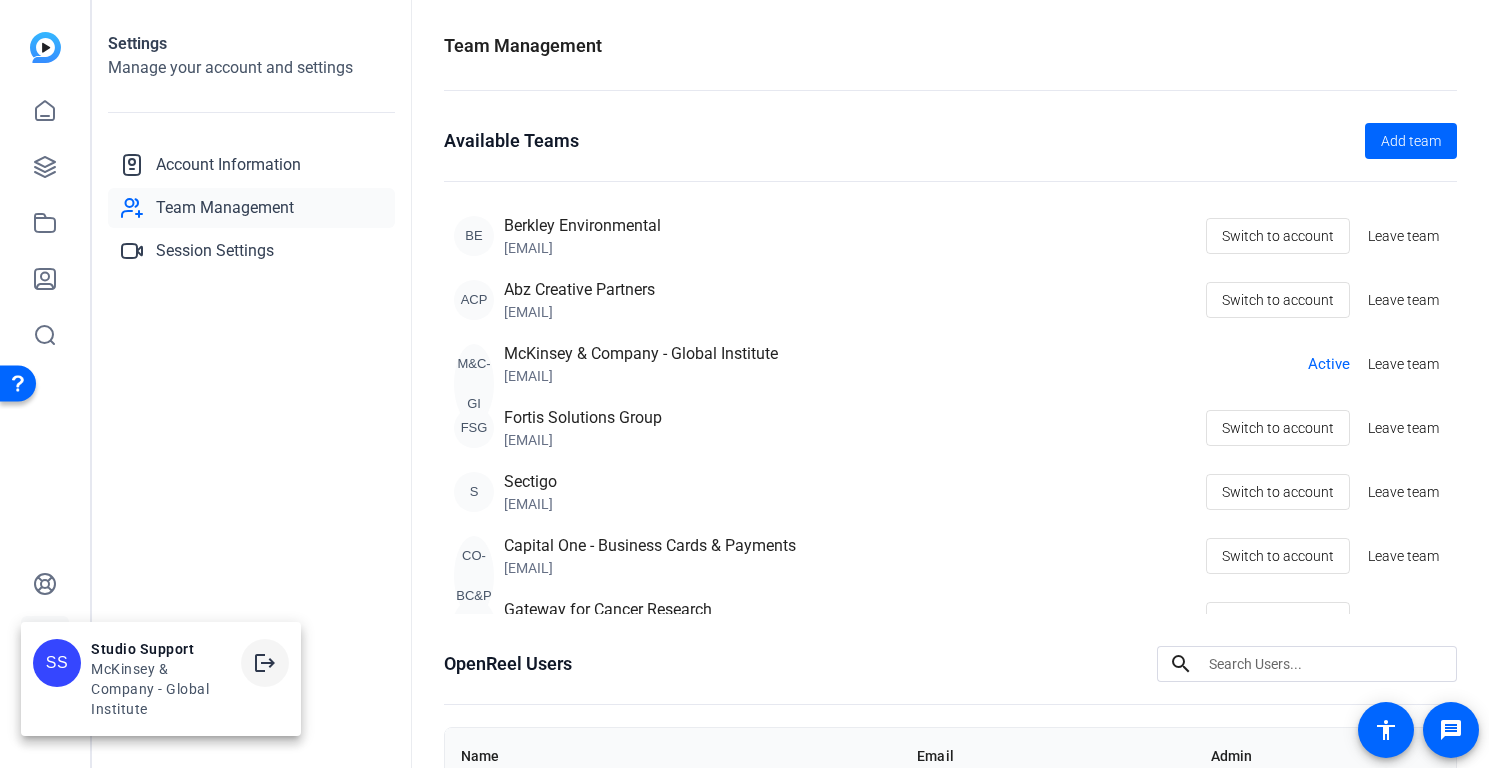 click on "logout" at bounding box center [265, 663] 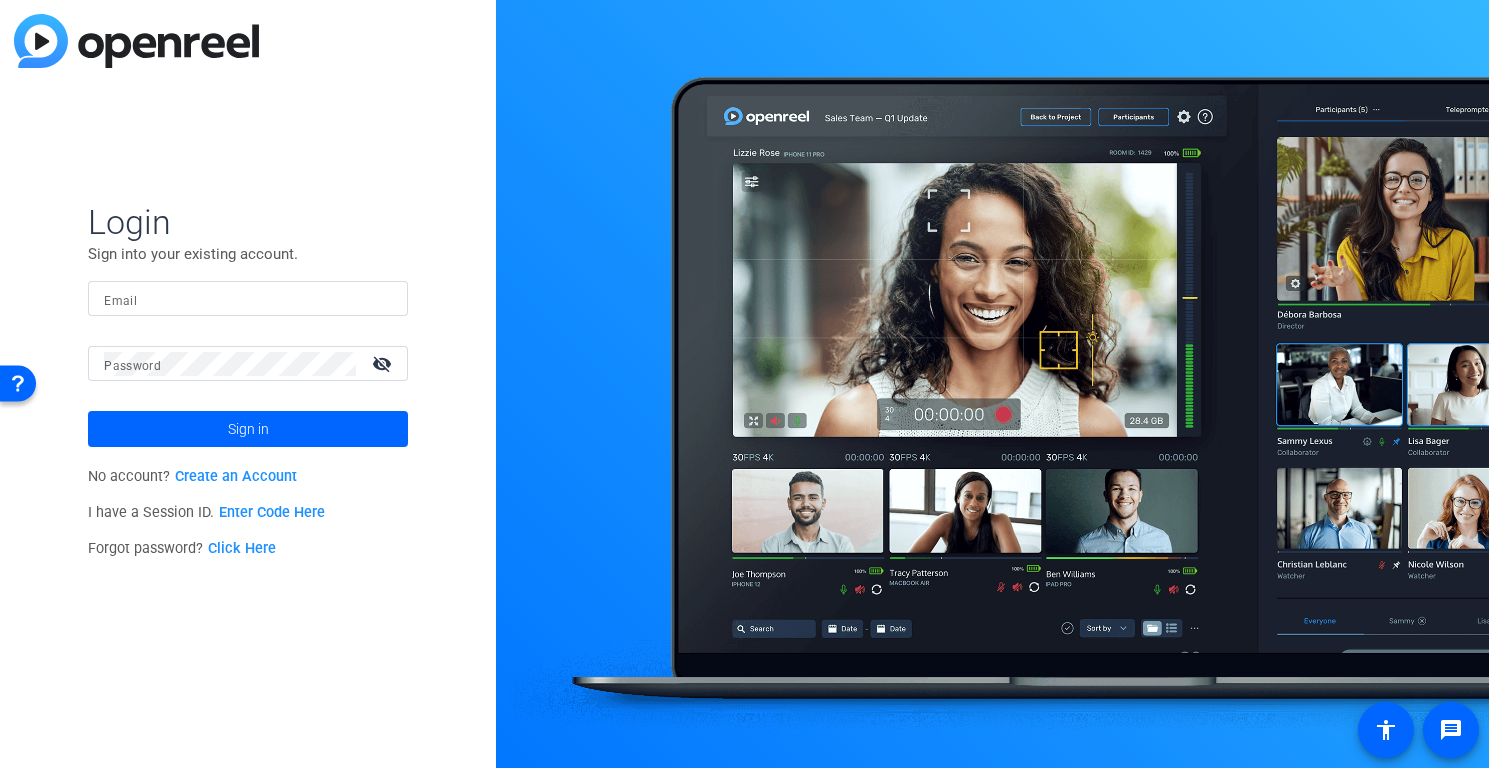 click on "Email" at bounding box center (248, 299) 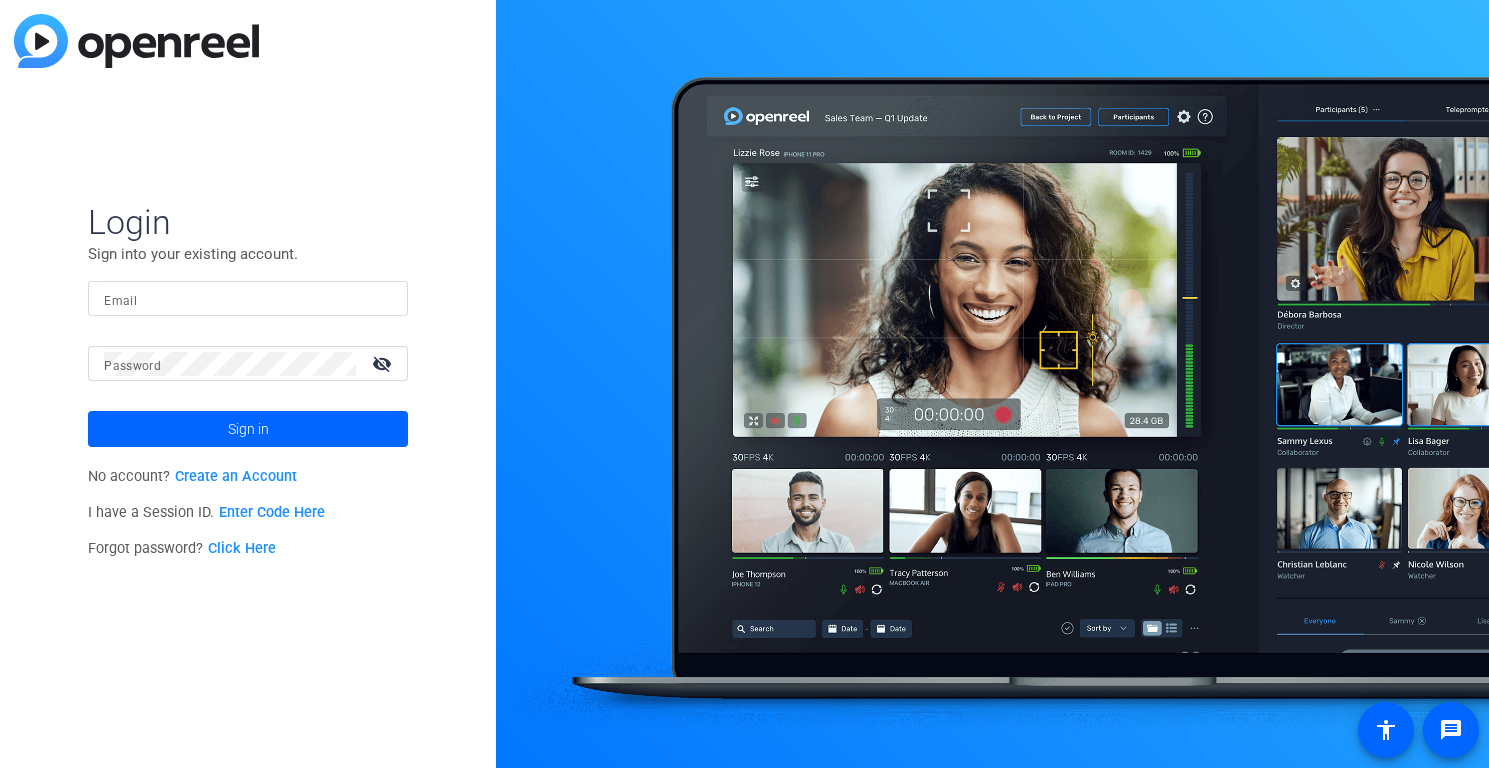 scroll, scrollTop: 0, scrollLeft: 0, axis: both 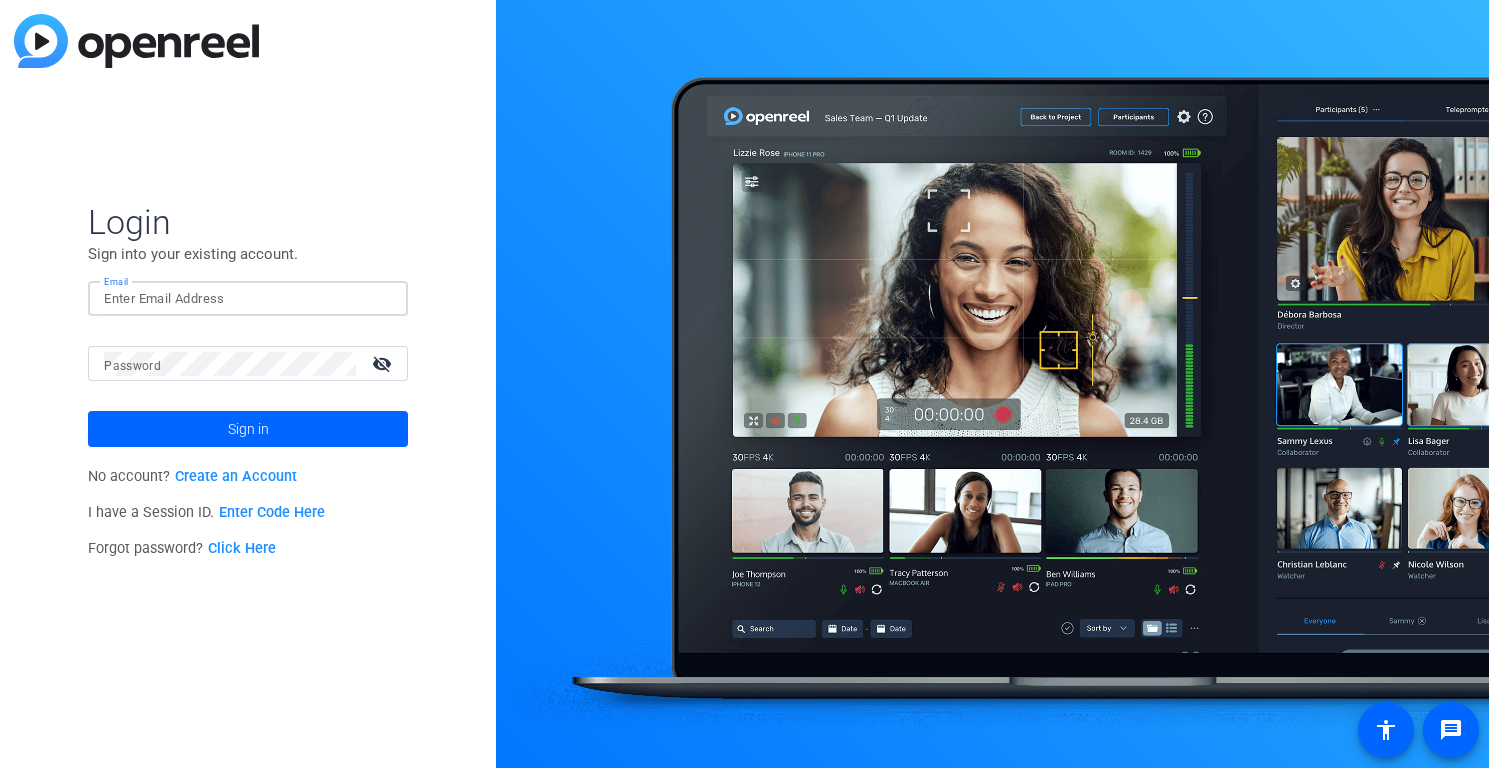 click on "Email" at bounding box center [248, 299] 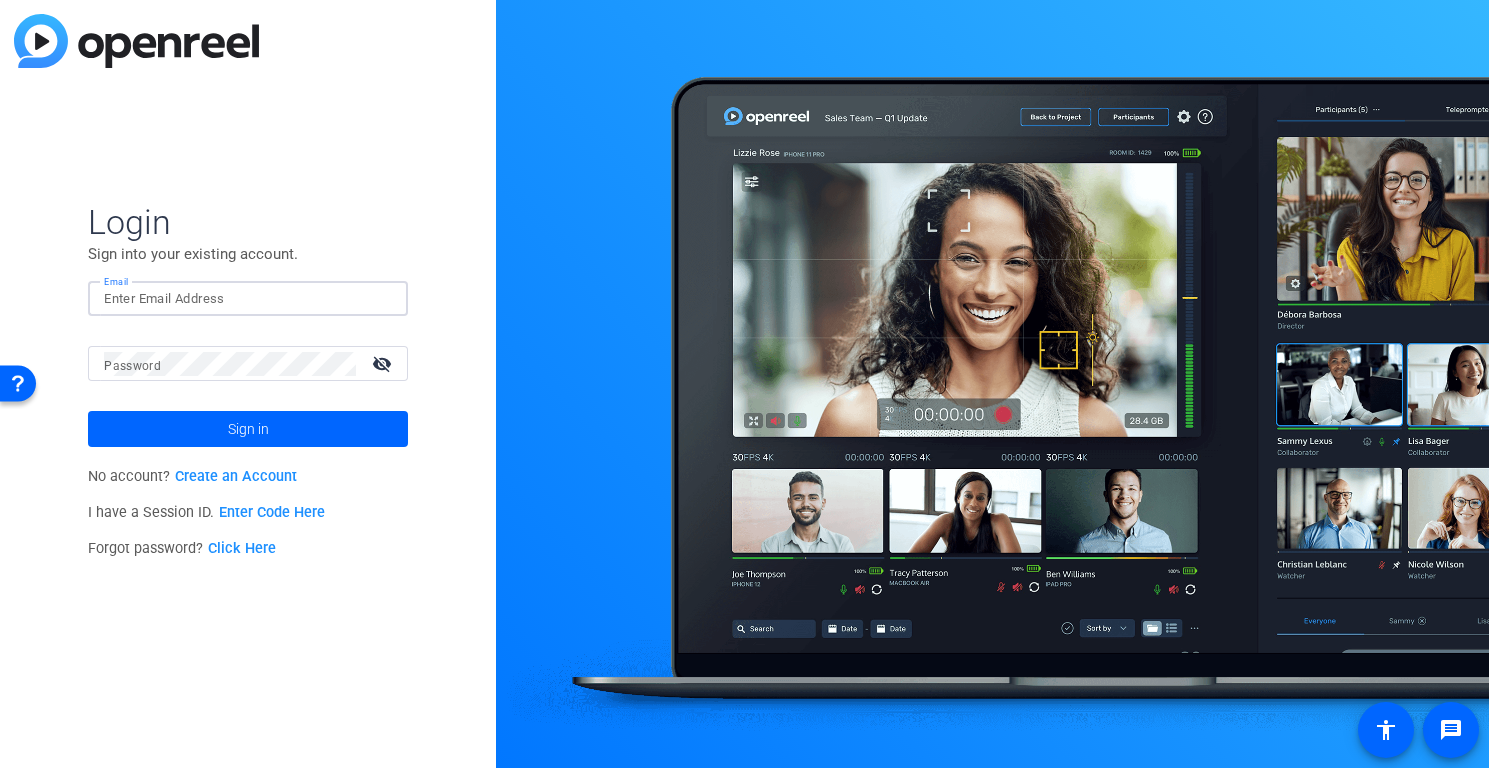 click on "Email" at bounding box center [248, 299] 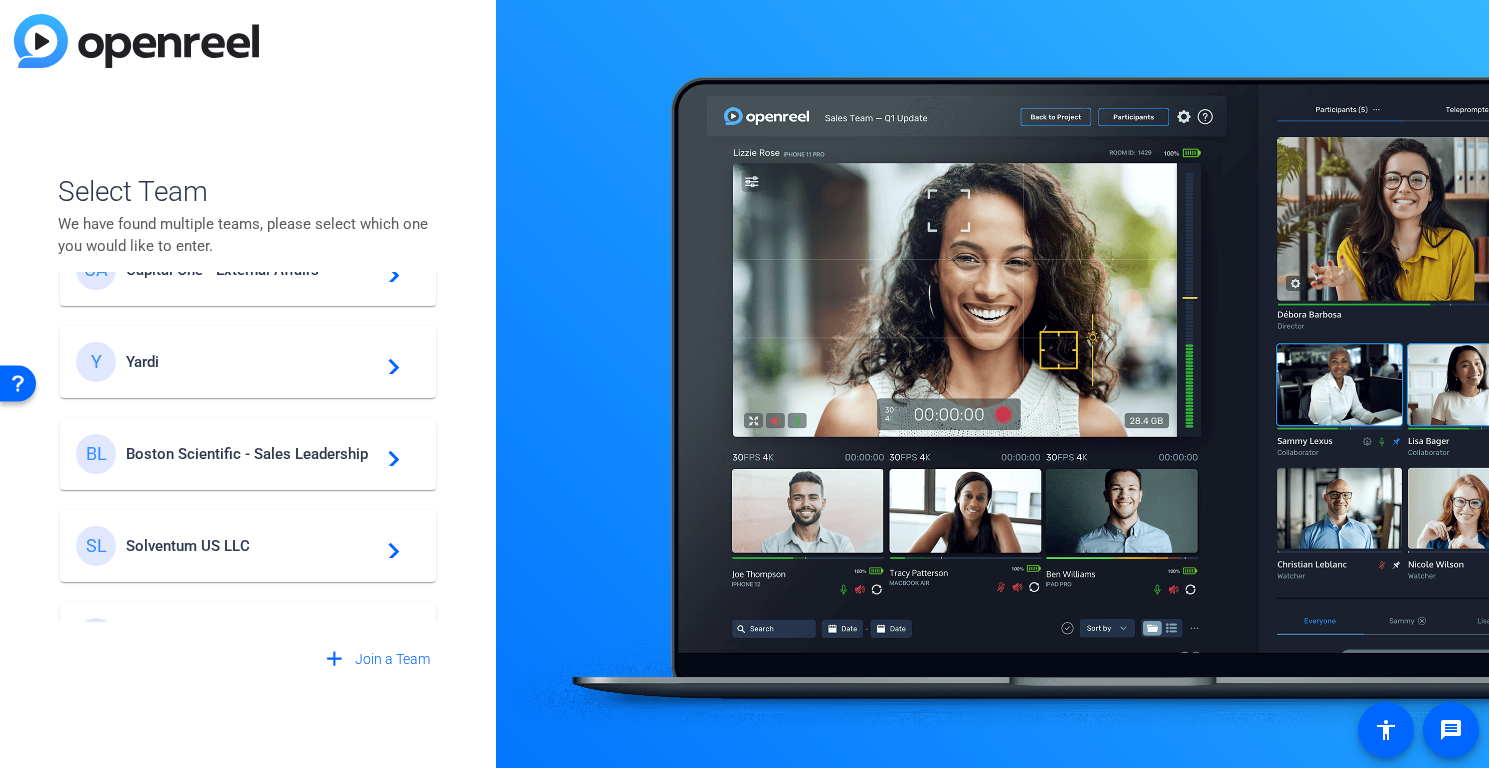 scroll, scrollTop: 346, scrollLeft: 0, axis: vertical 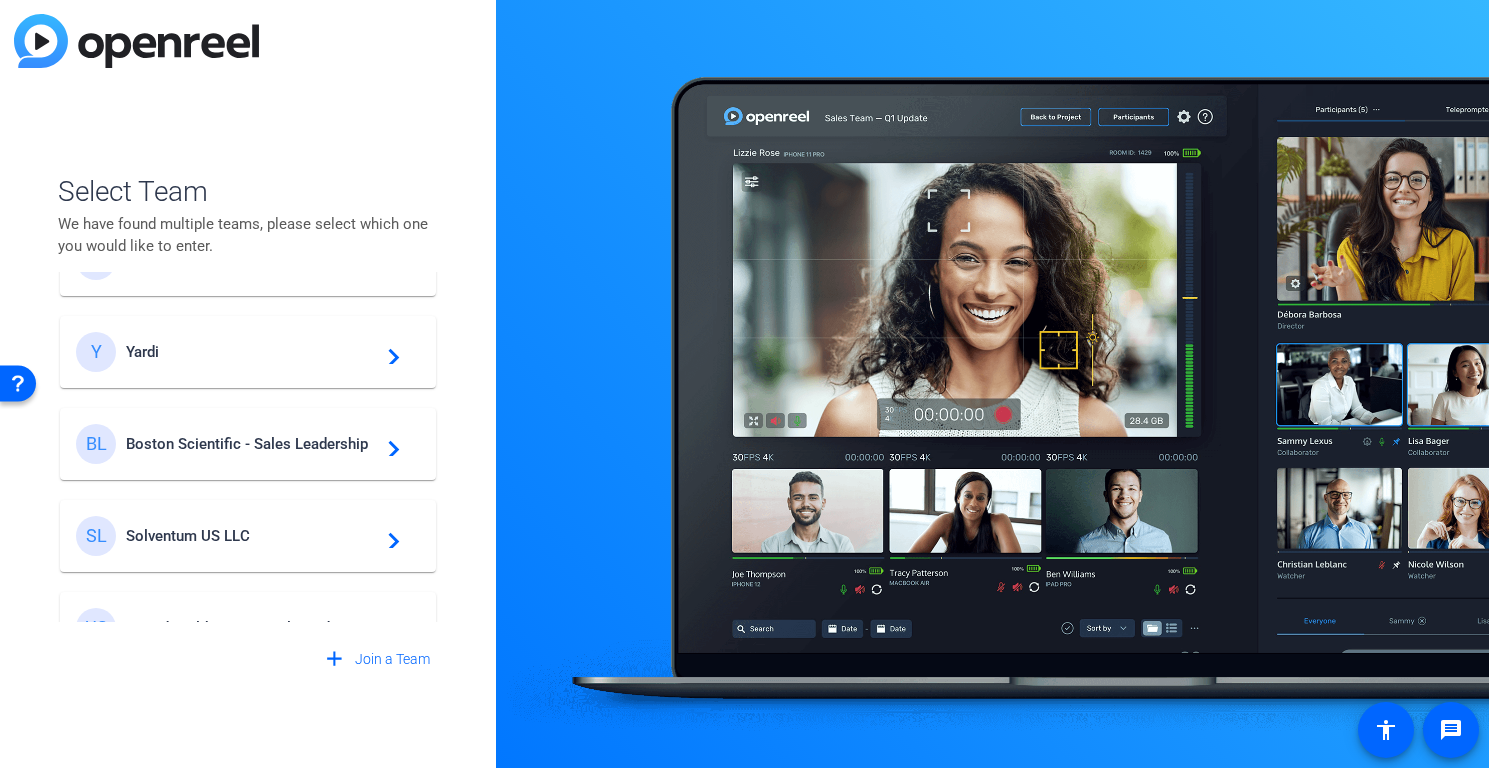 click on "Y Yardi  navigate_next" 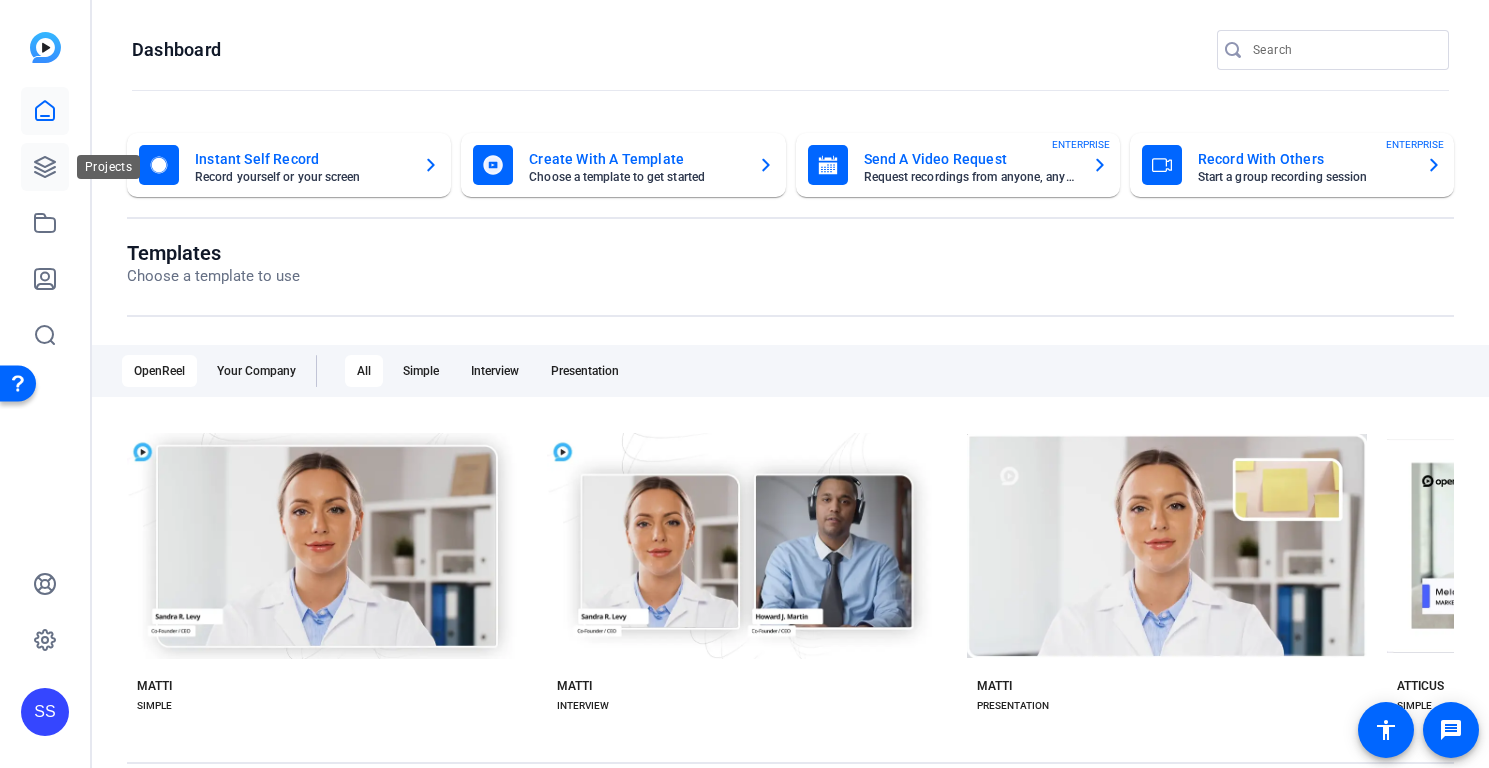 click 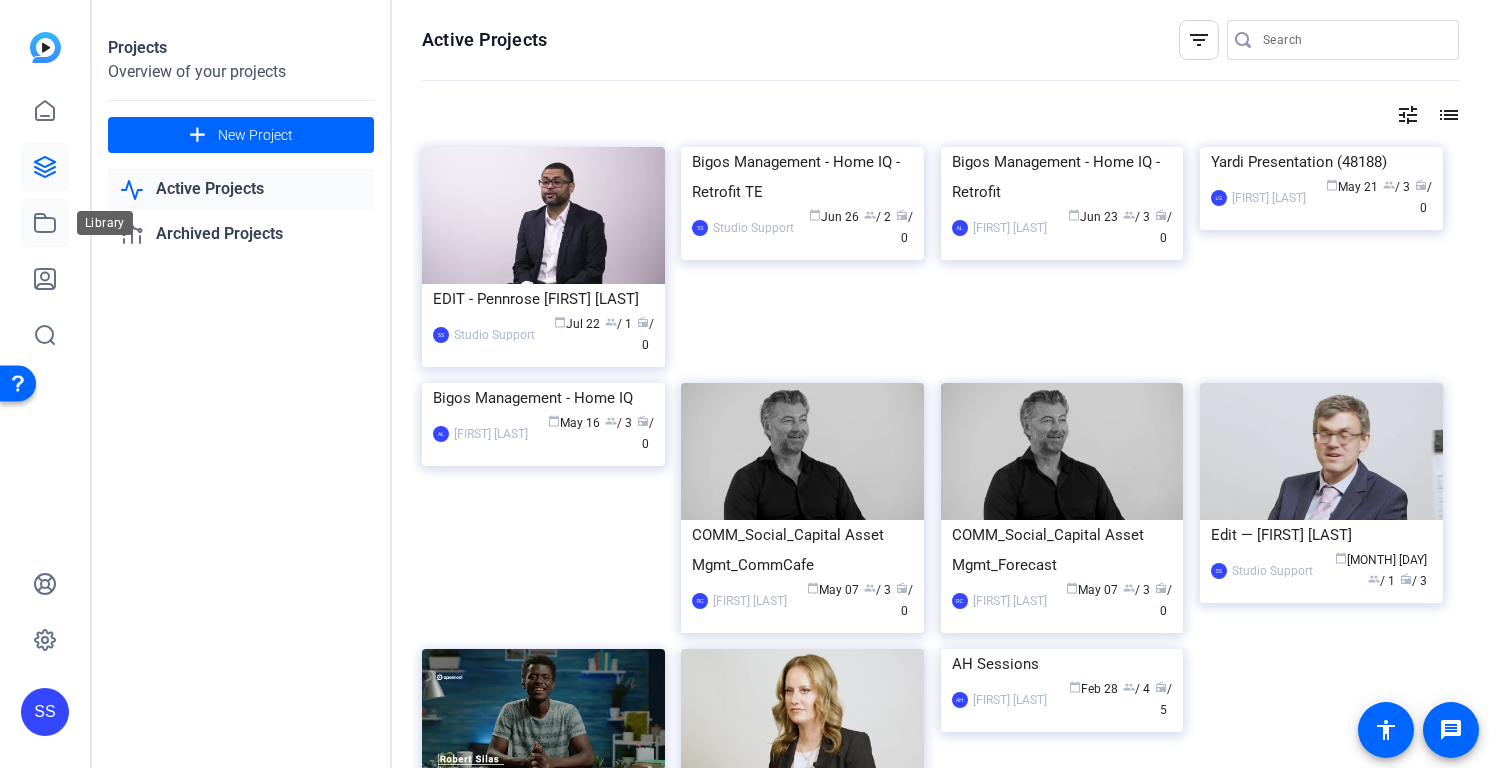 click 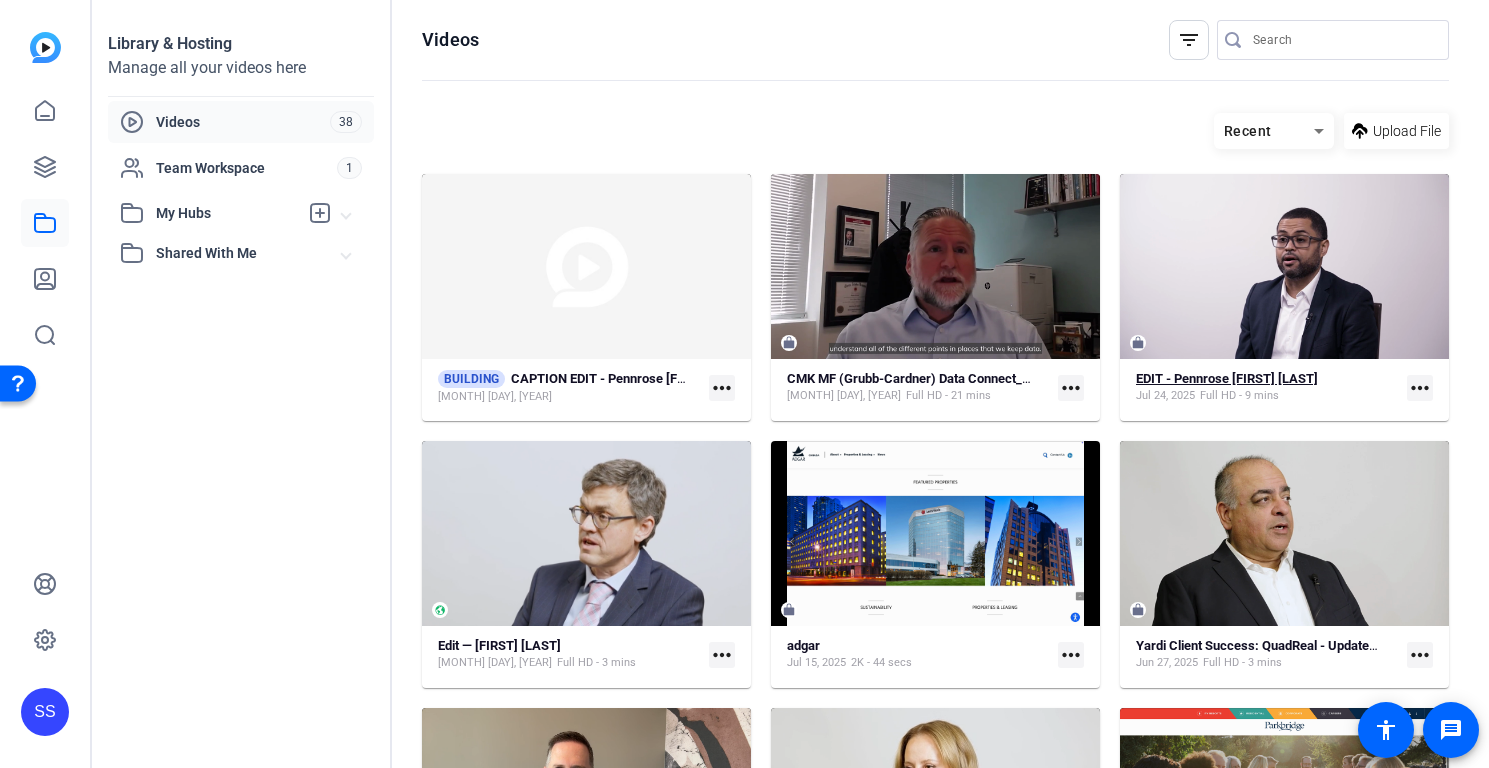 click on "EDIT - Pennrose Samuel Lopez" 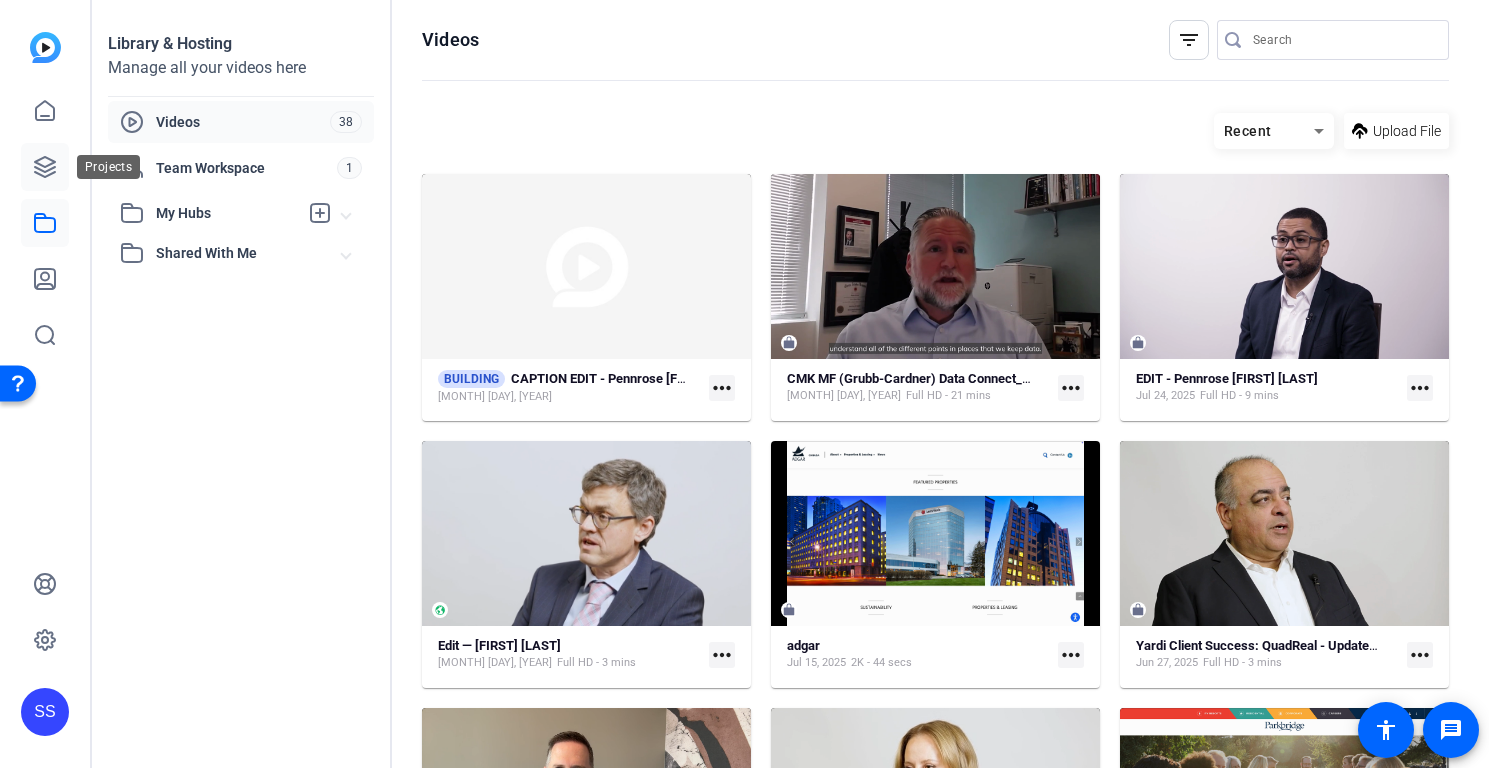 click 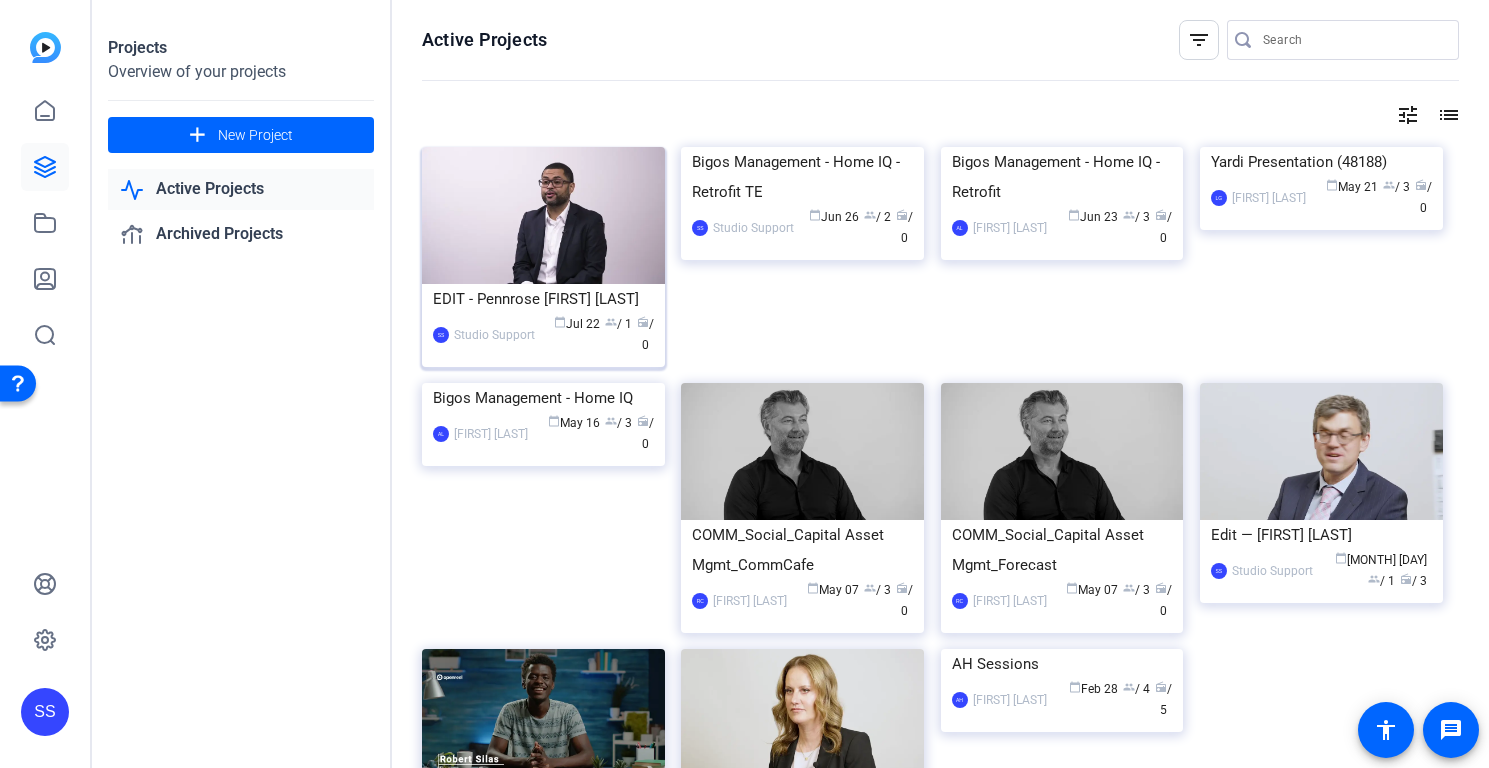 click on "EDIT - Pennrose Samuel Lopez" 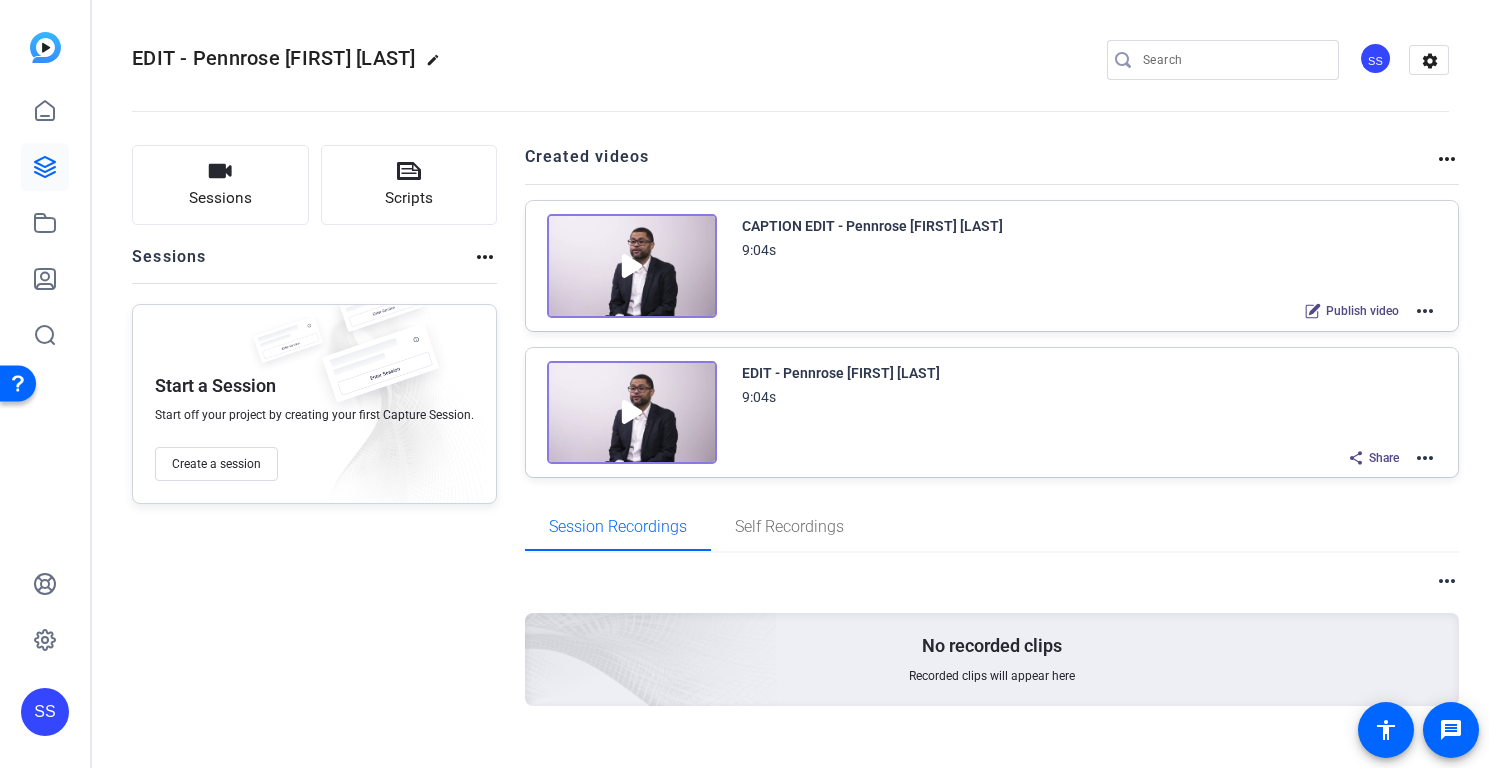 click on "more_horiz" 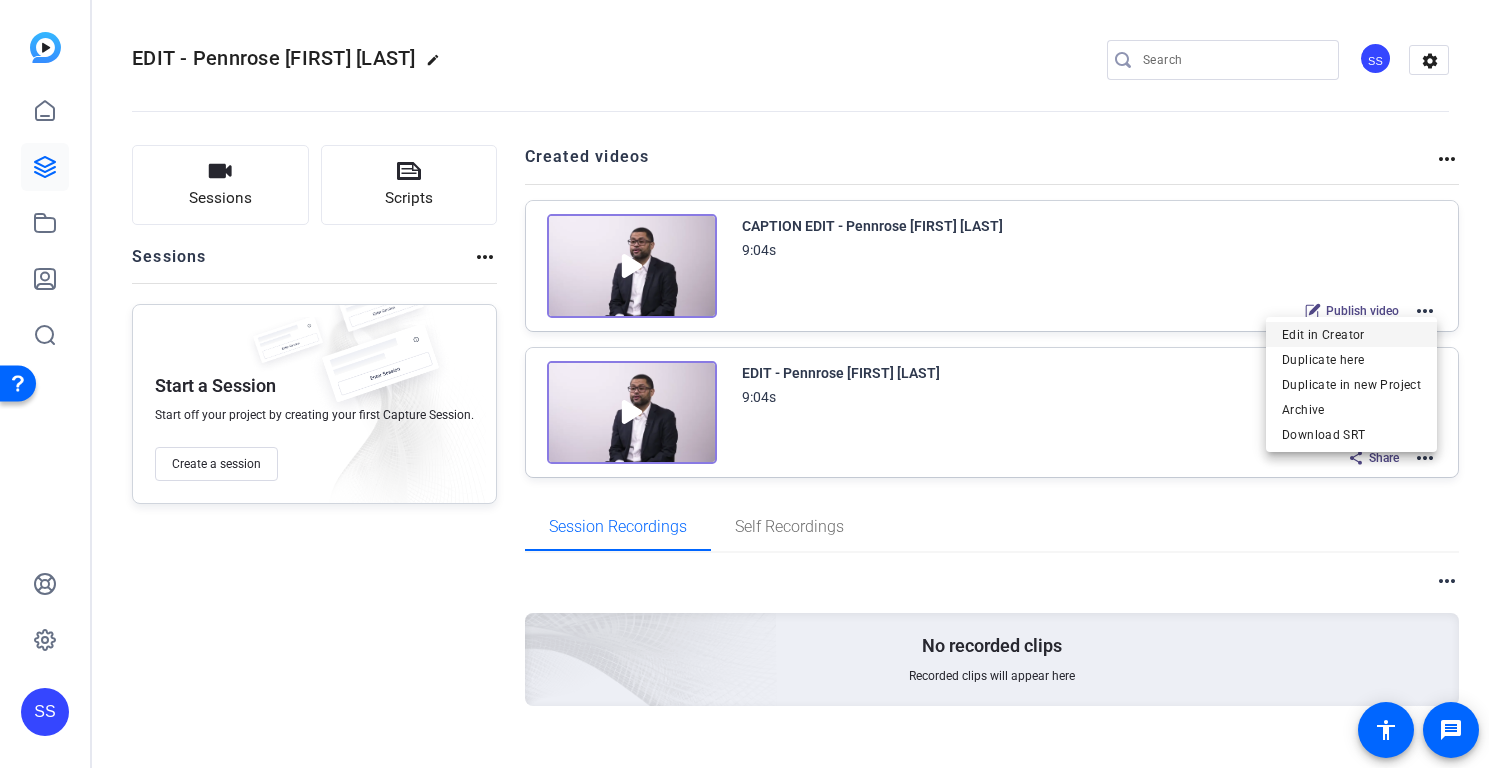 click on "Edit in Creator" at bounding box center [1351, 335] 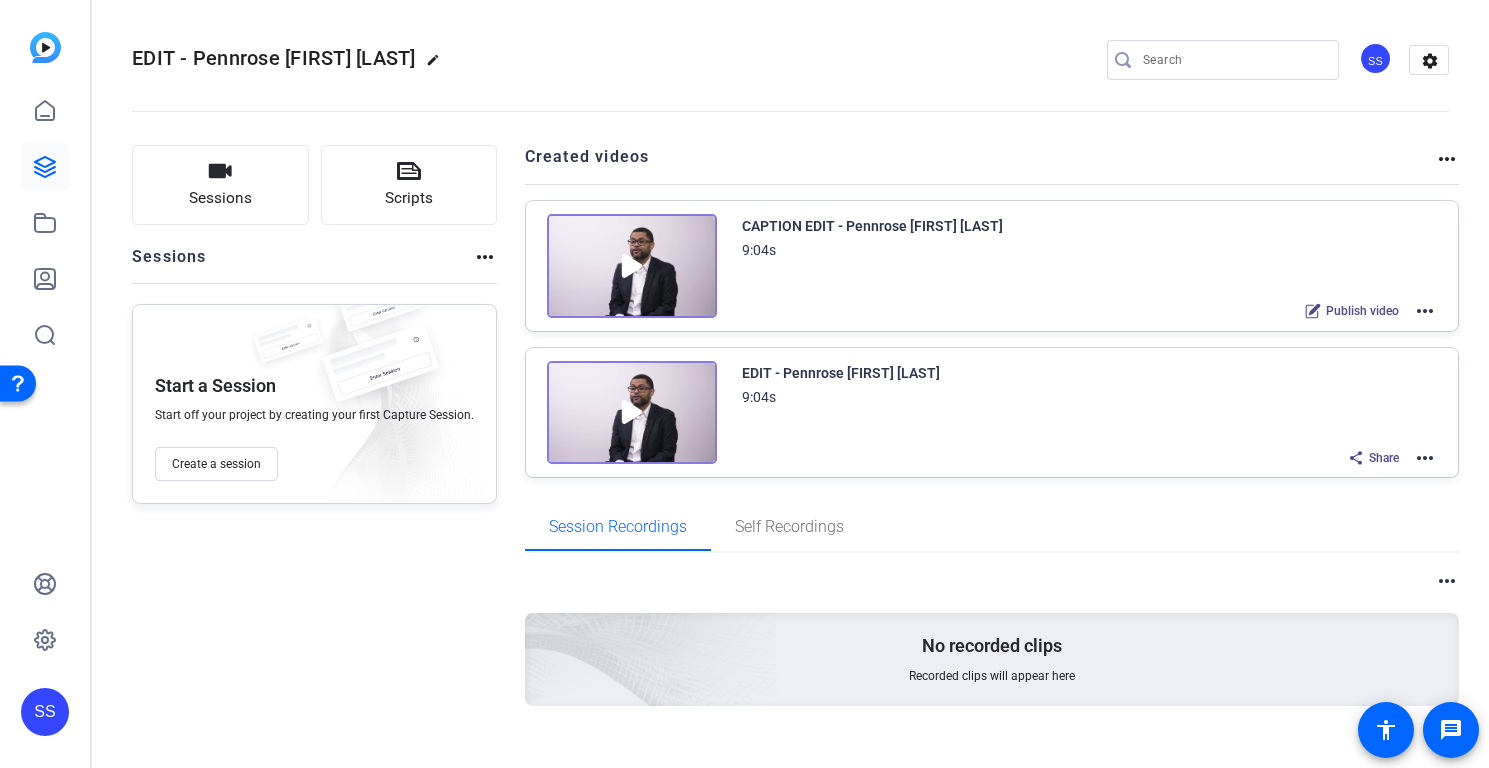click on "SS" 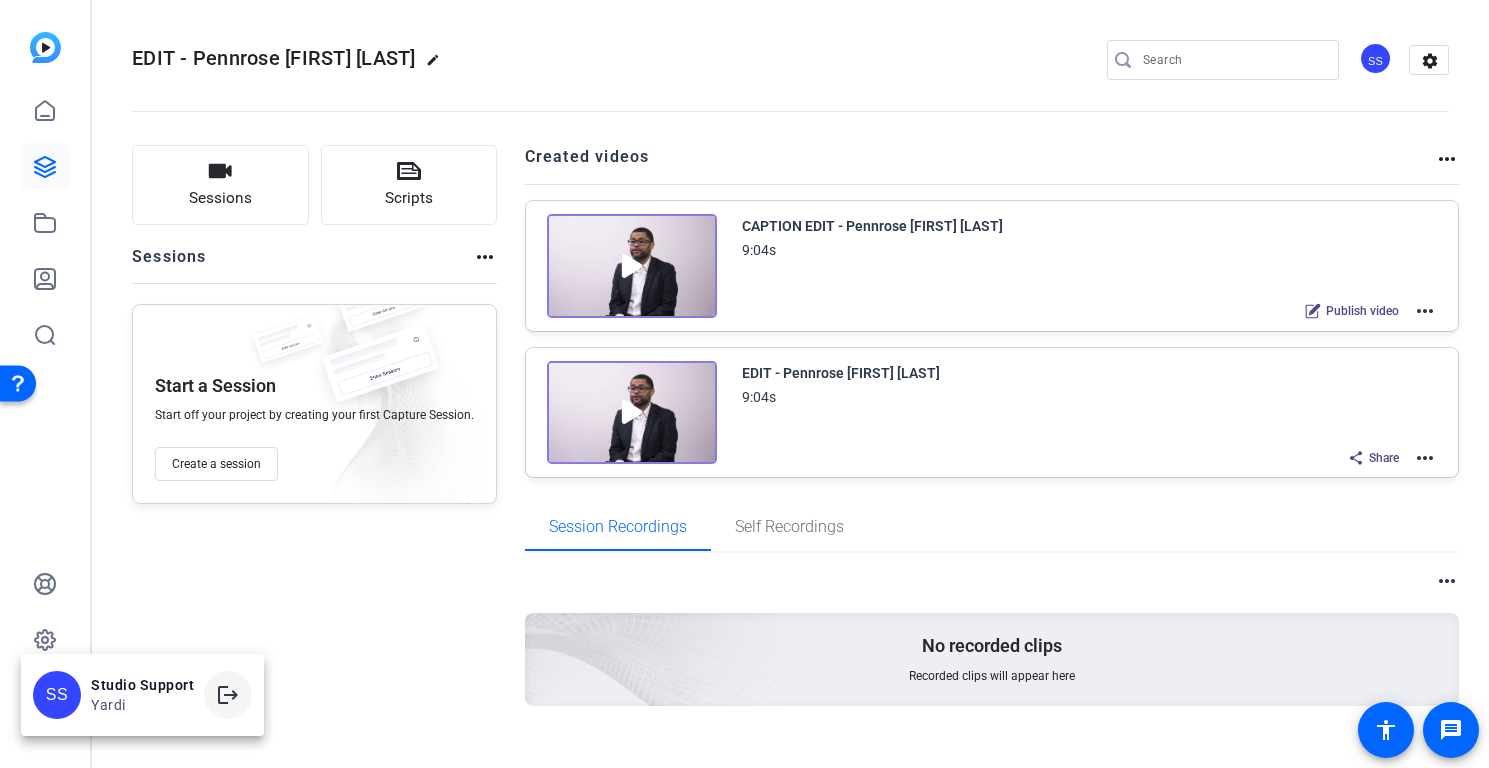click on "logout" at bounding box center [228, 695] 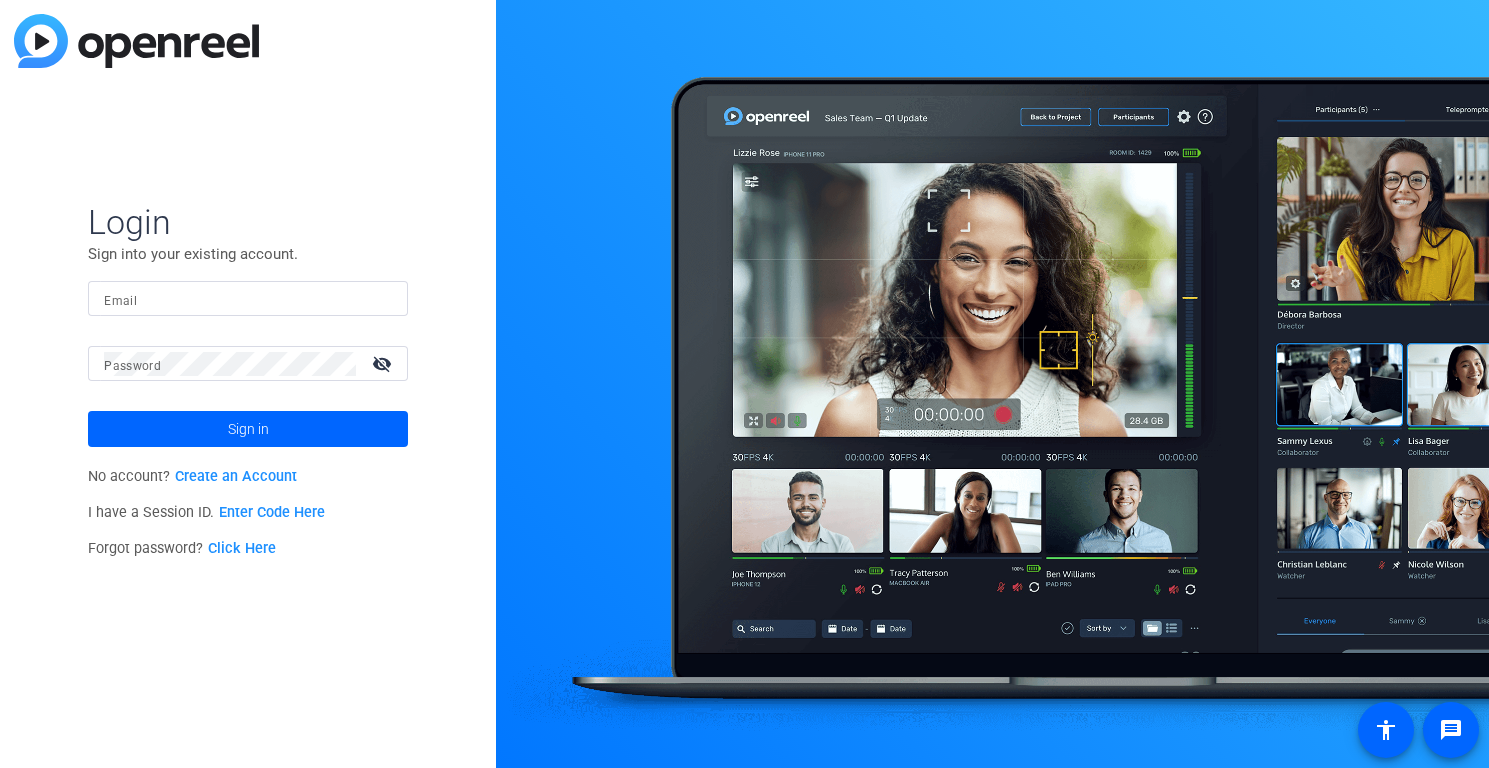 scroll, scrollTop: 0, scrollLeft: 0, axis: both 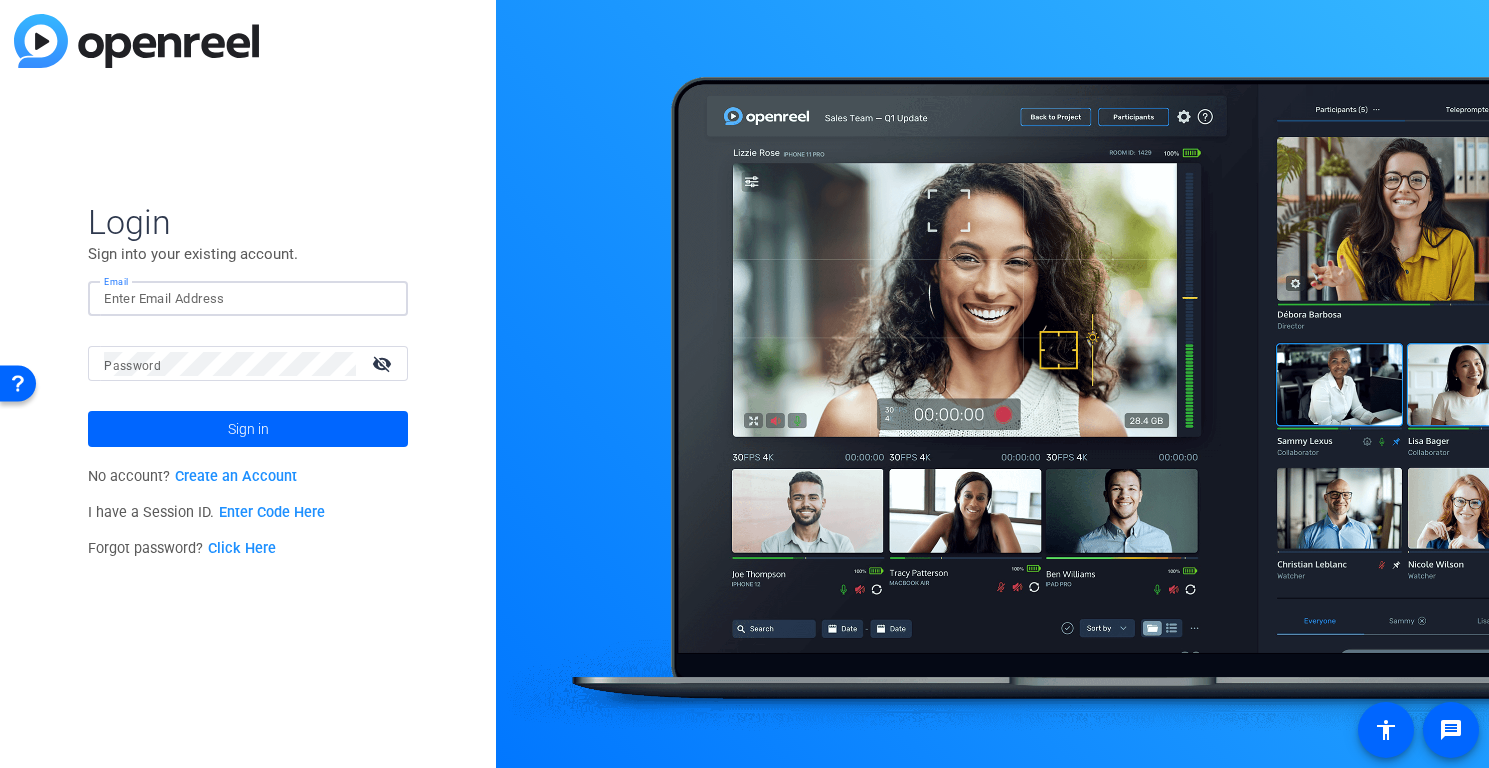 click on "Email" at bounding box center [248, 299] 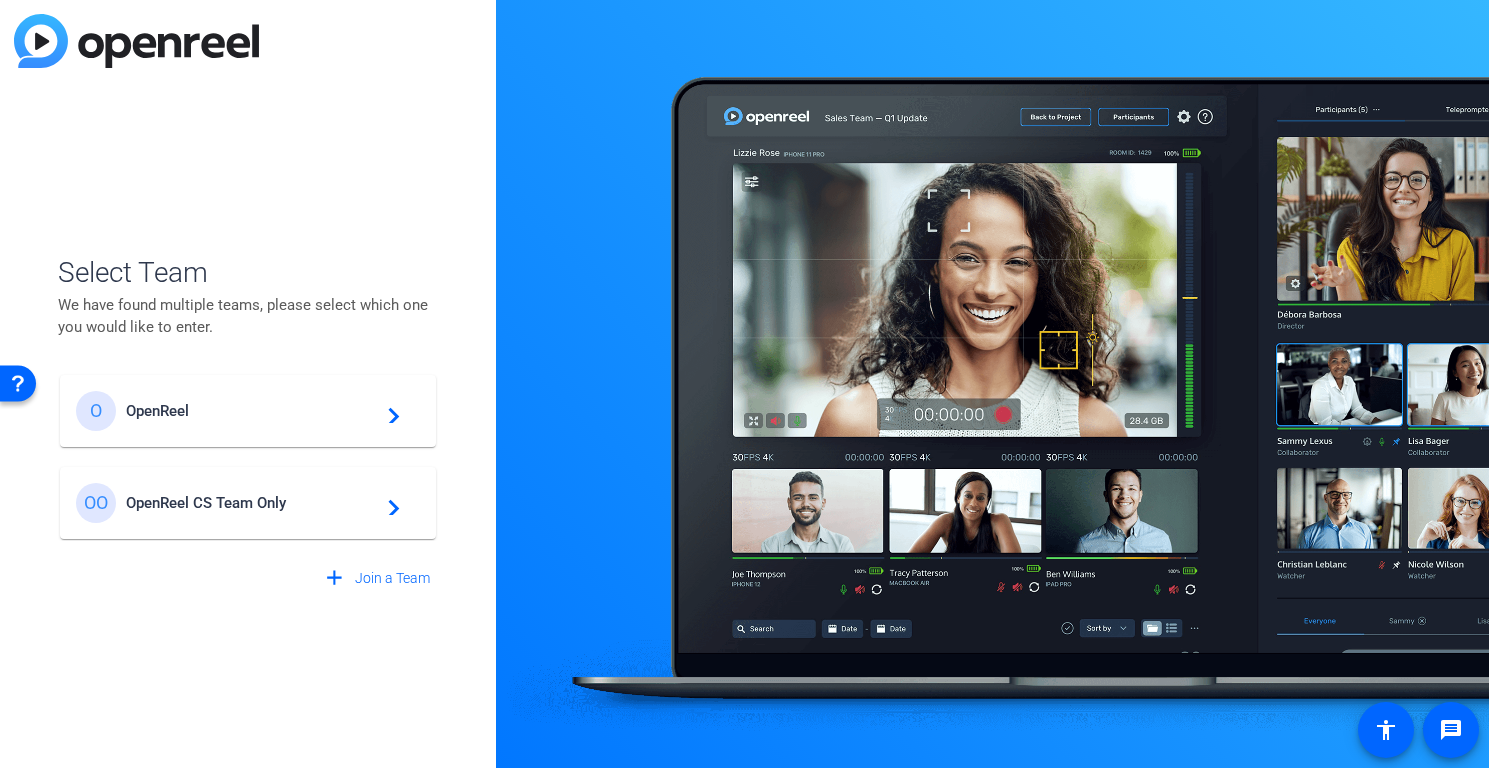 click on "OpenReel" 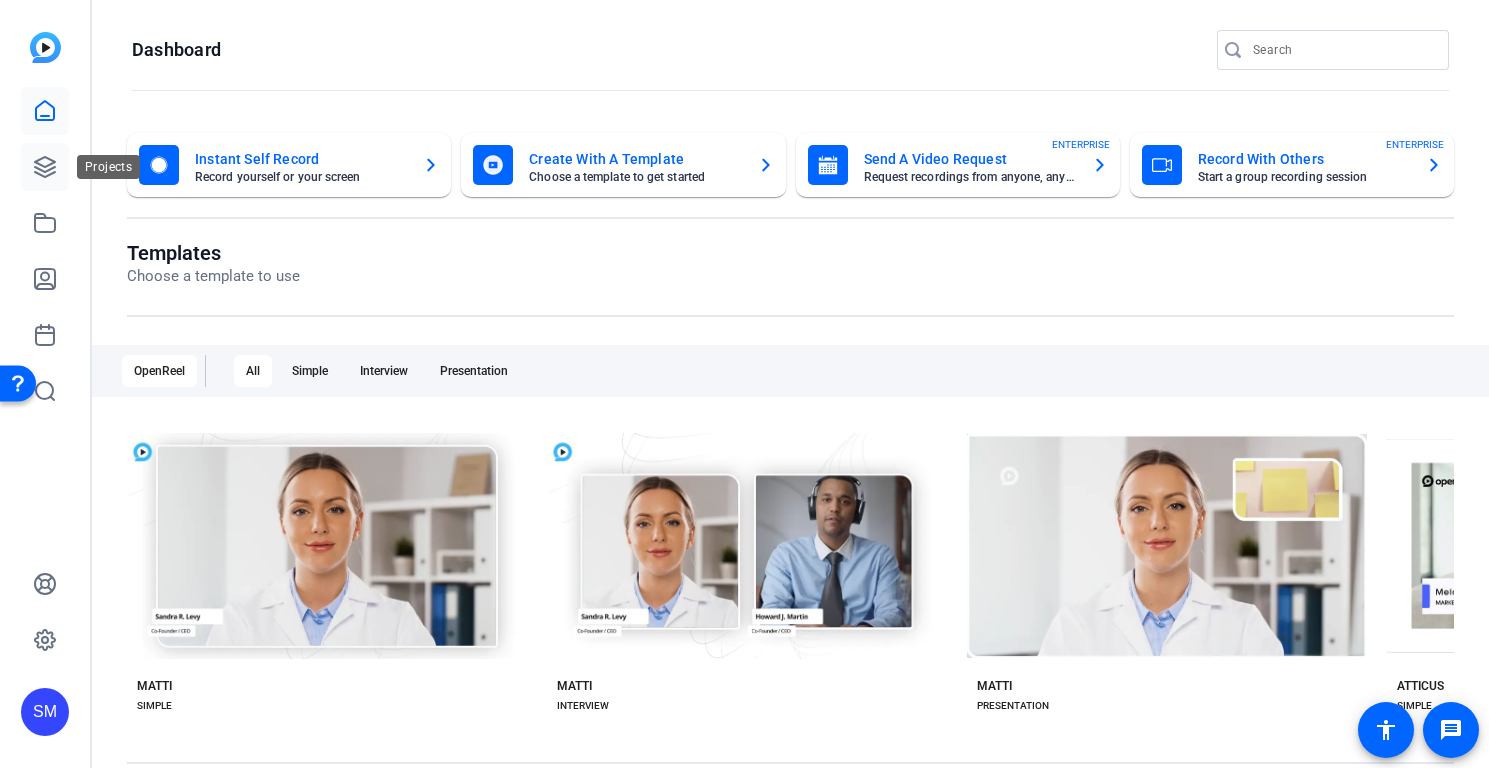 click 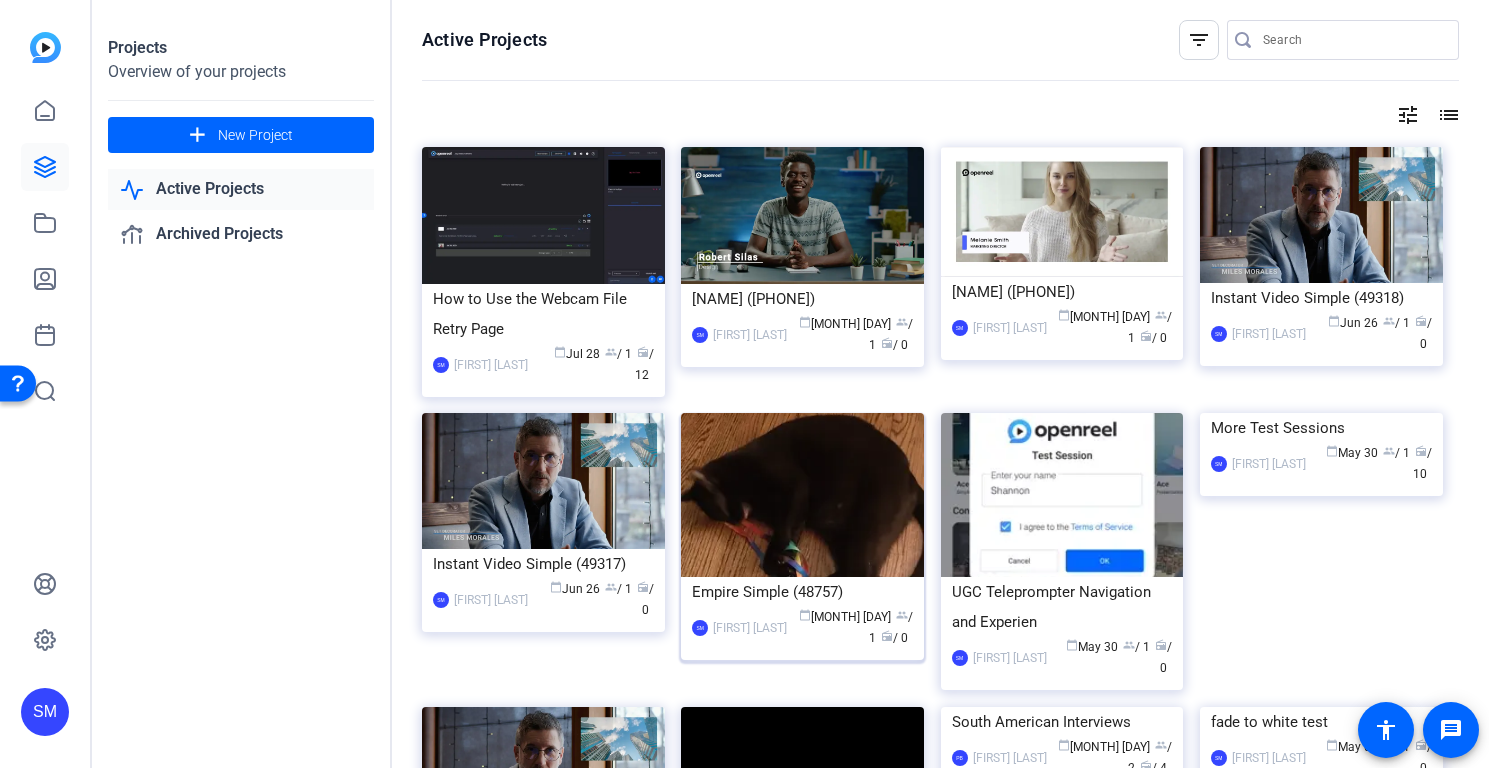click on "Empire Simple (48757)" 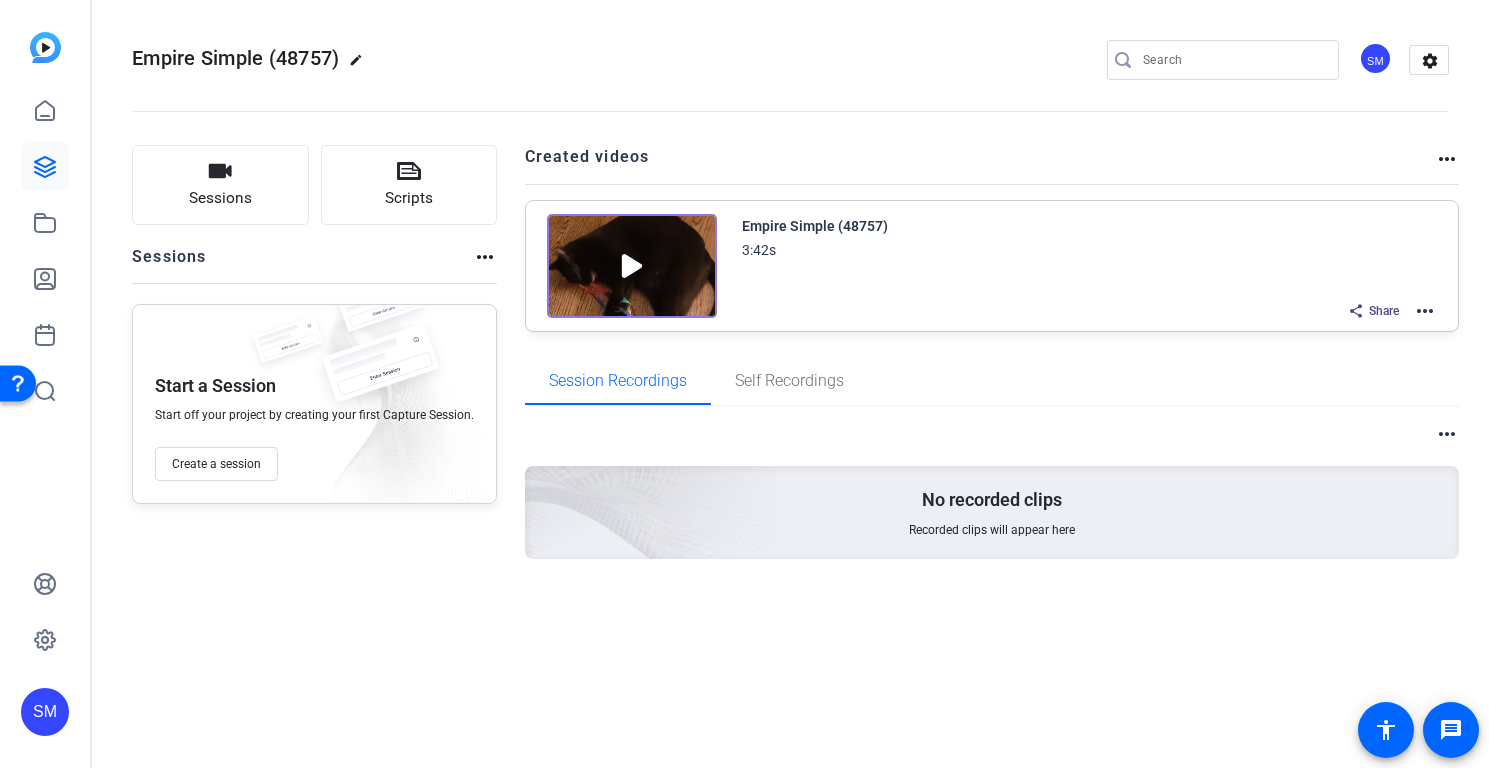 click on "more_horiz" 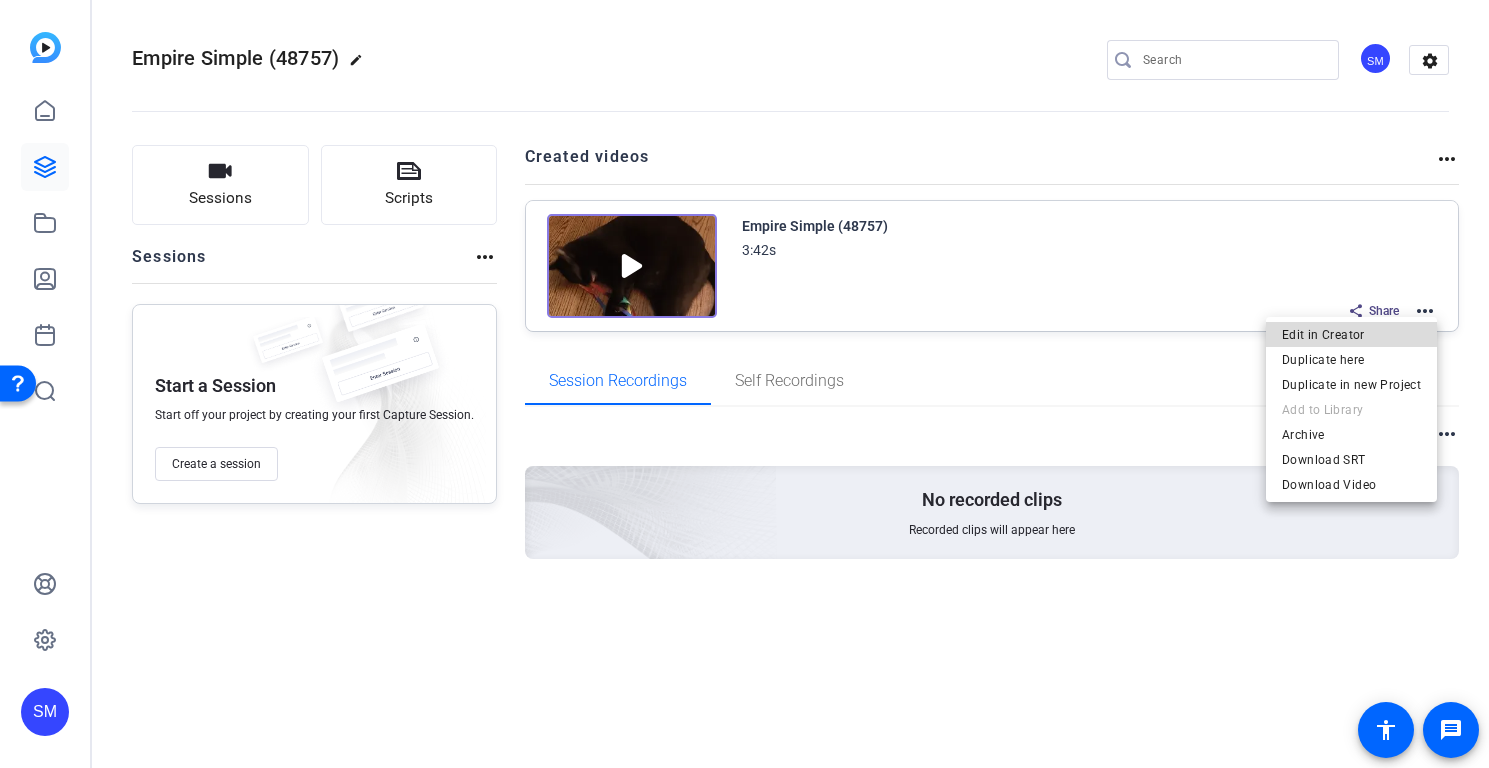 click on "Edit in Creator" at bounding box center (1351, 335) 